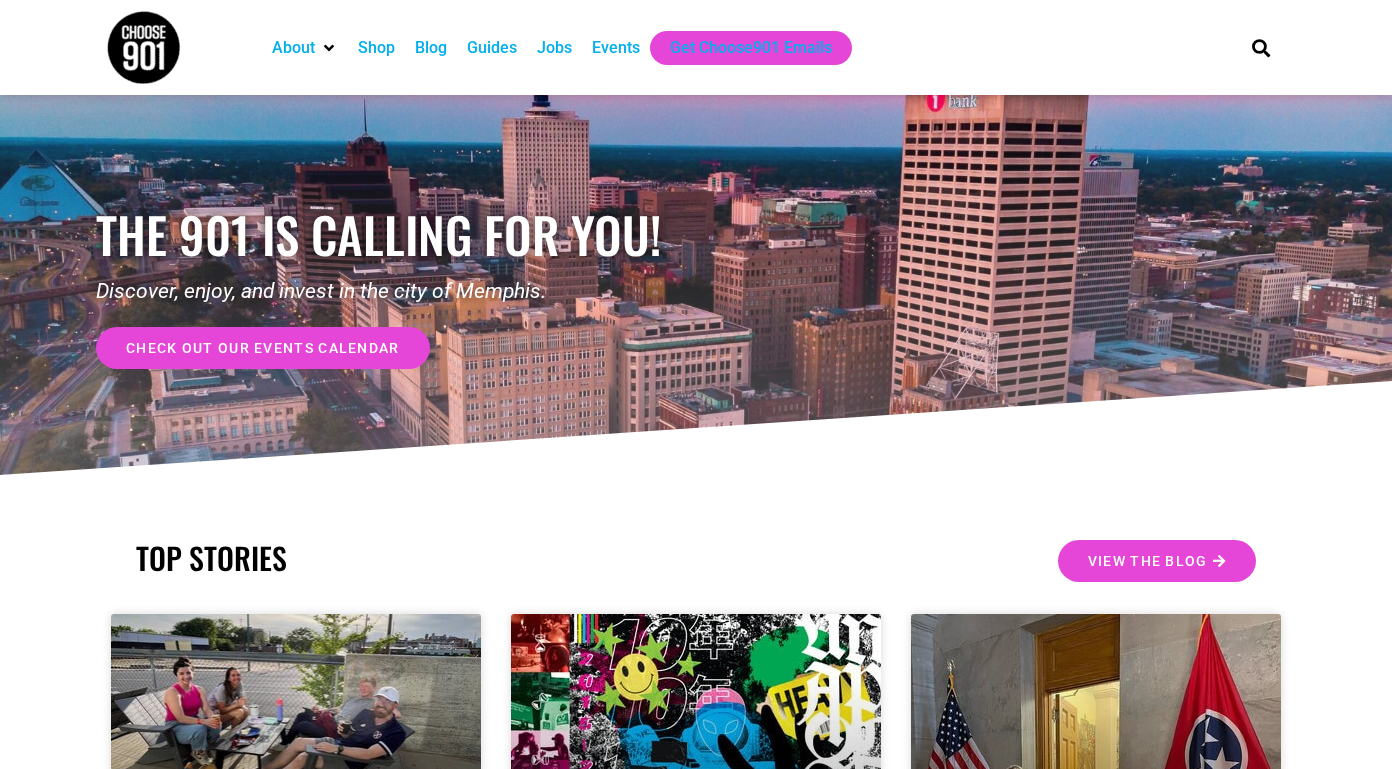 scroll, scrollTop: 0, scrollLeft: 0, axis: both 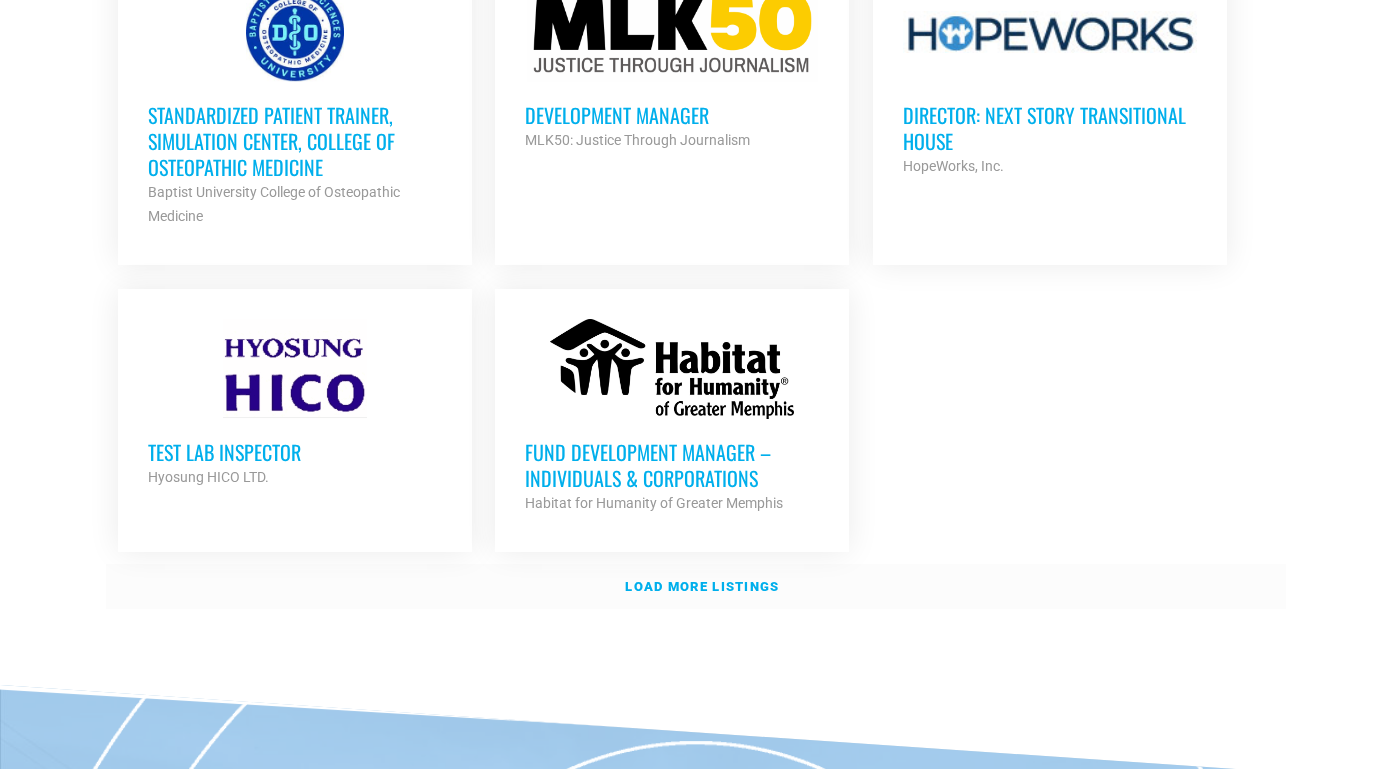 click on "Load more listings" at bounding box center (702, 586) 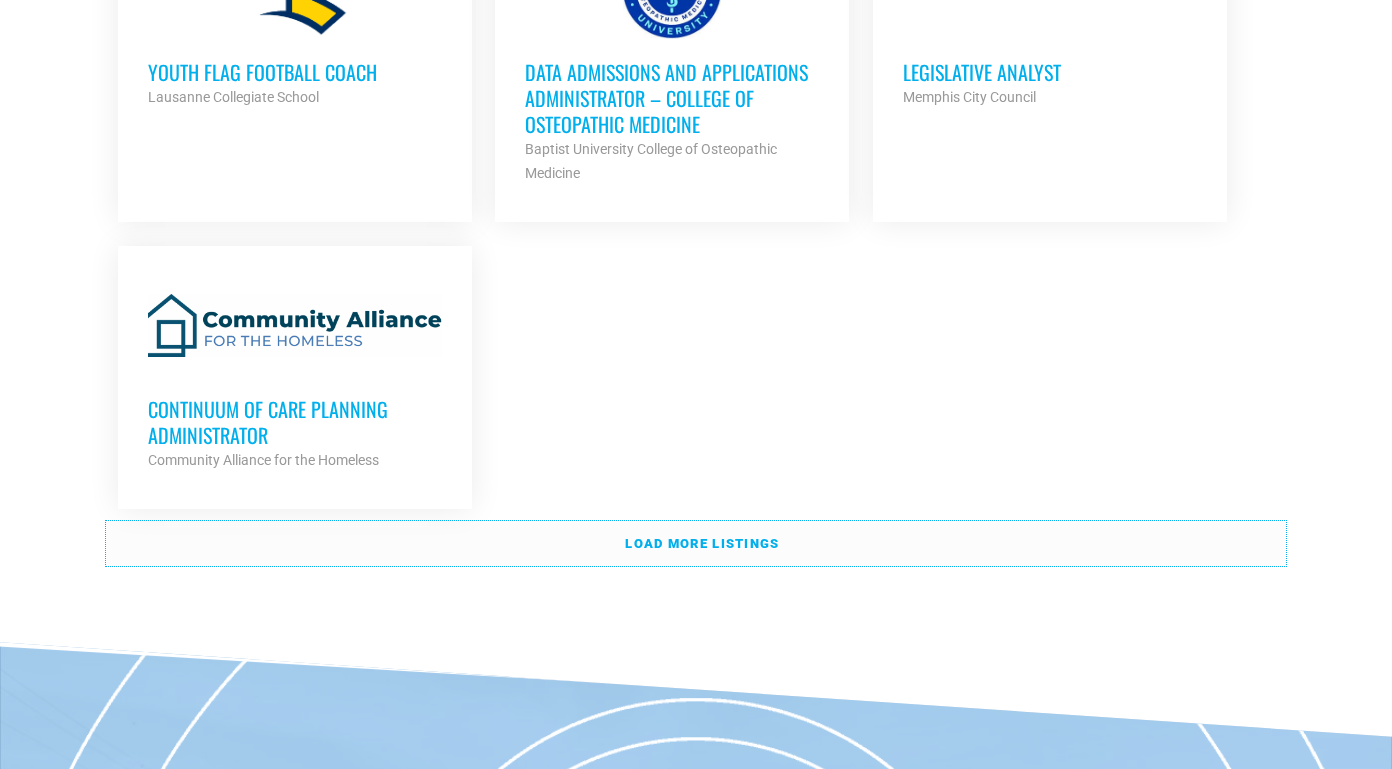 scroll, scrollTop: 4520, scrollLeft: 0, axis: vertical 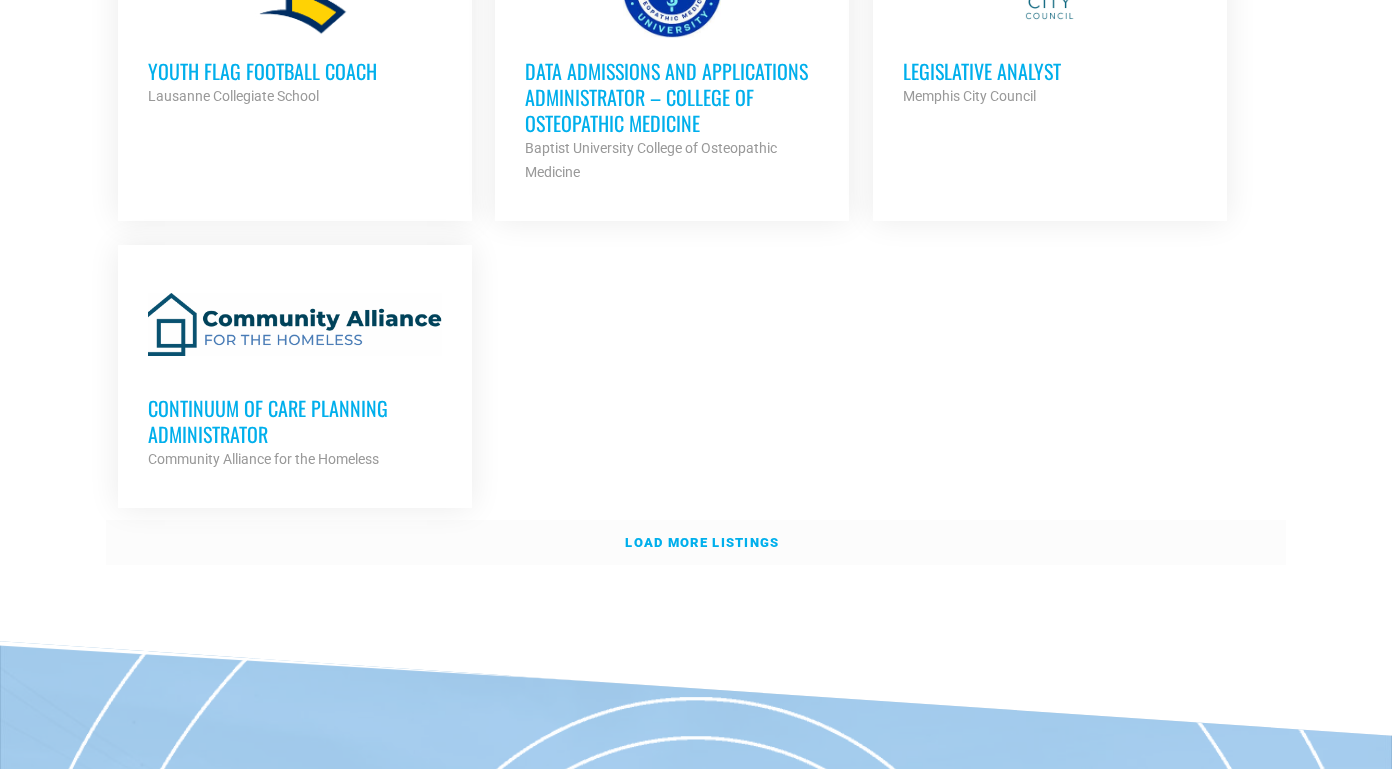 click on "Load more listings" at bounding box center [696, 543] 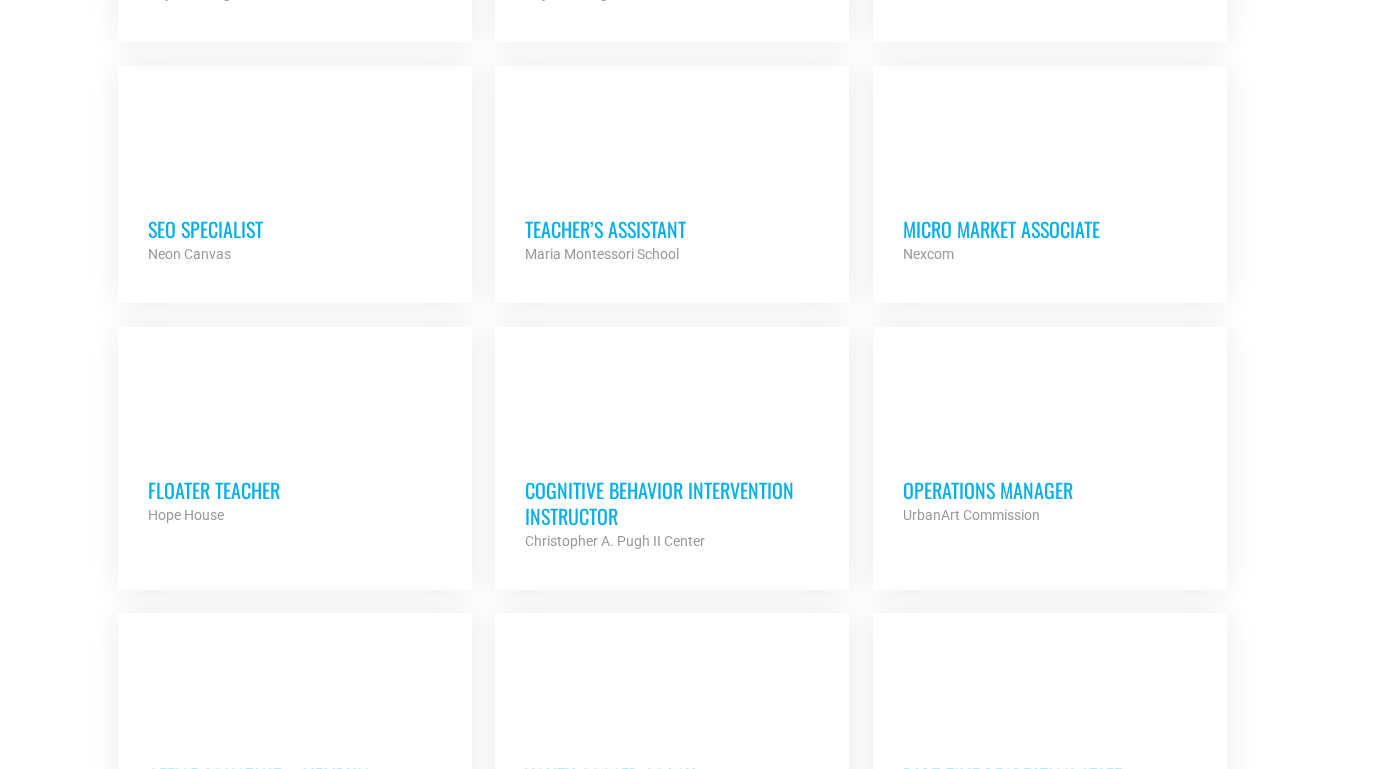 scroll, scrollTop: 5253, scrollLeft: 0, axis: vertical 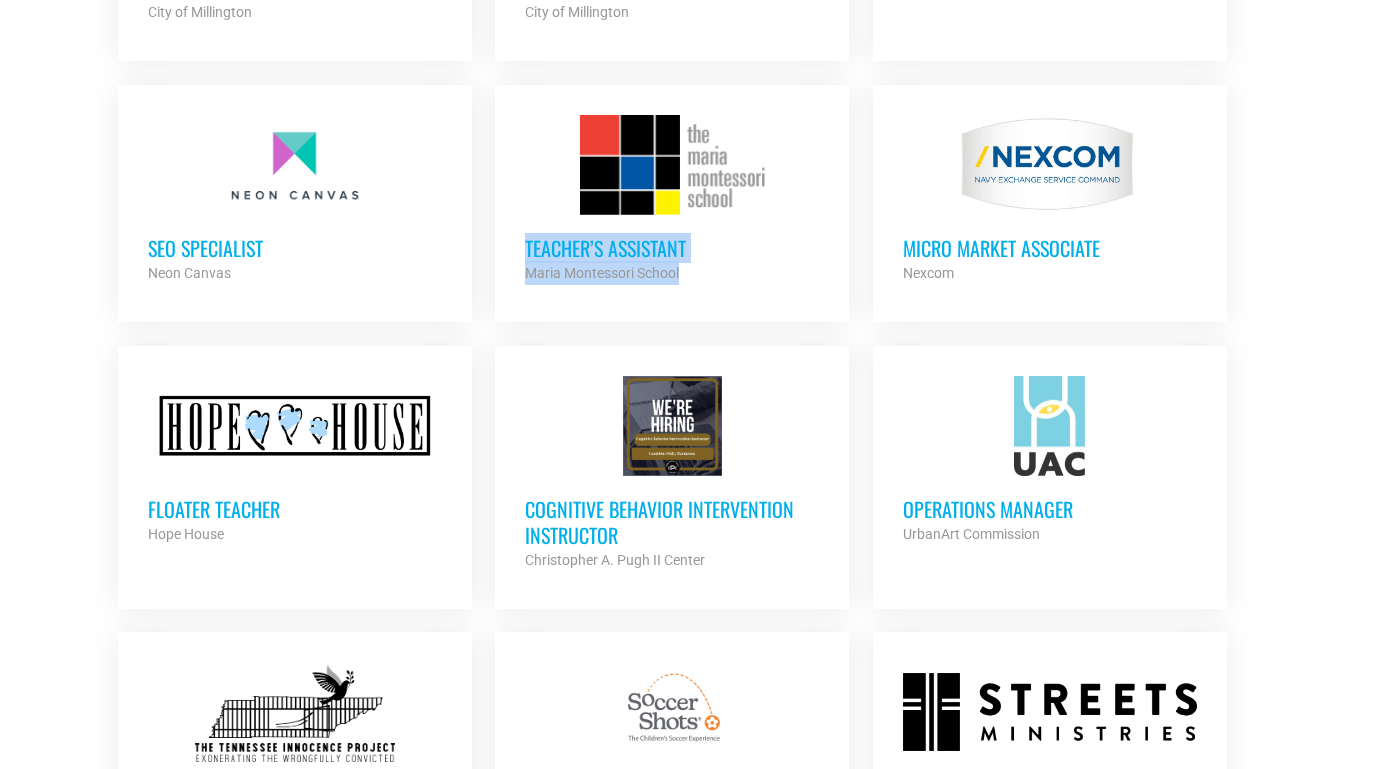 click on "Looking to make career moves in Memphis?
From tech to teaching, medical and more, Memphis is thriving with opportunities at some of the most dynamic companies and organizations in the region. The Choose901 Jobs Page is updated daily, so keep an eye out. The perfect opportunity might pop up at any moment!
Want New Job Opportunities like these Delivered Directly to your Inbox?
Subscribe to the Choose901 newsletter!
Keywords
Location
Category
Accounting
Administrative
Bilingual
Communication
Construction
Counseling
Creative
Customer Service
Development
Education
Engineering
Facilities/Maintenance
Higher Education
Internship
IT" at bounding box center (696, -1658) 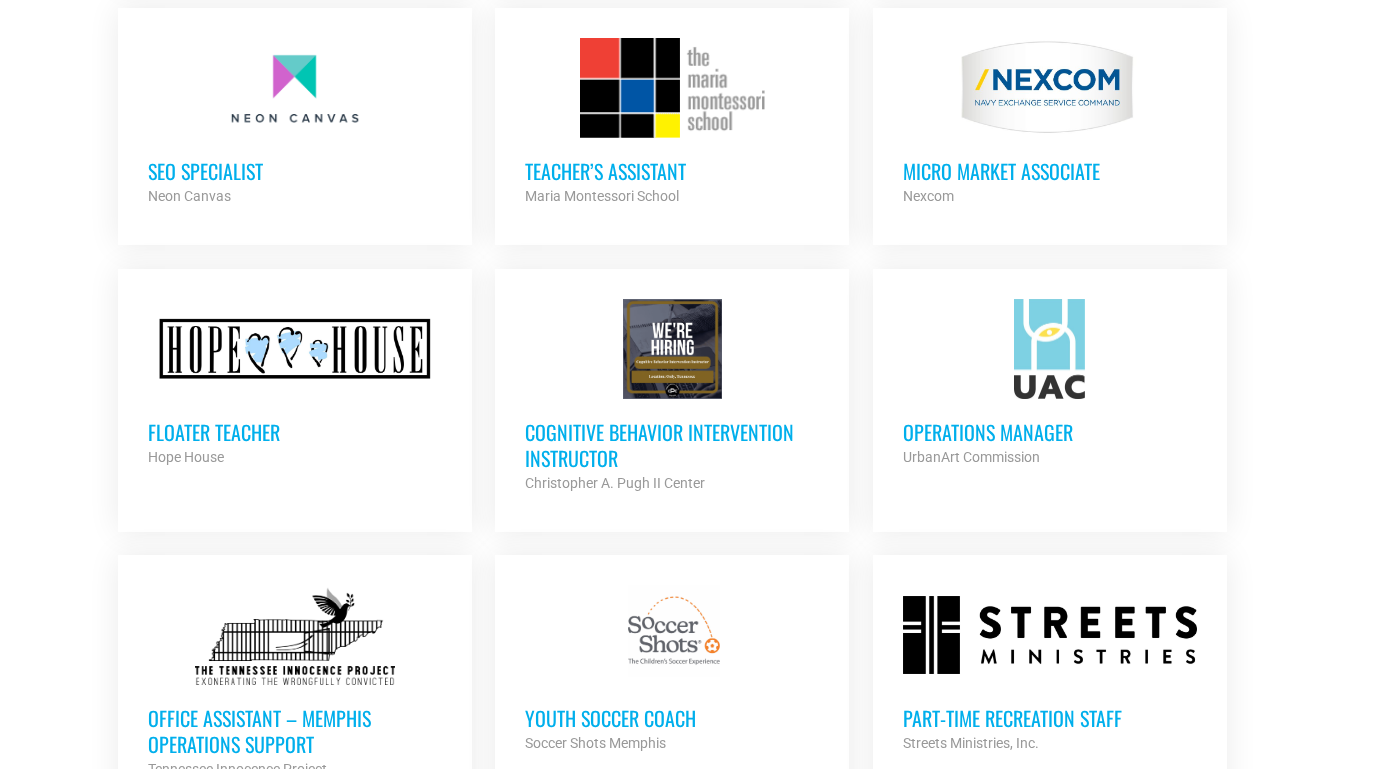 scroll, scrollTop: 5340, scrollLeft: 0, axis: vertical 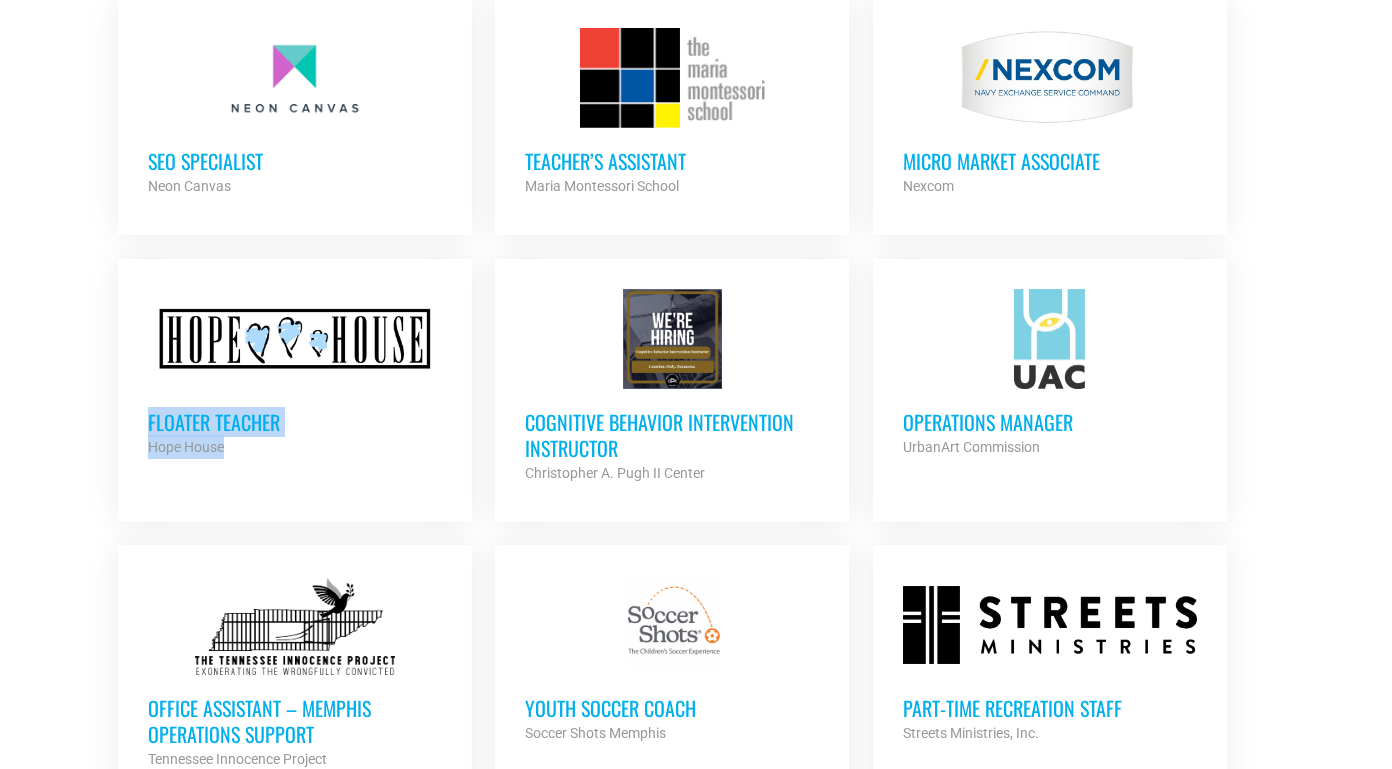 click on "Looking to make career moves in Memphis?
From tech to teaching, medical and more, Memphis is thriving with opportunities at some of the most dynamic companies and organizations in the region. The Choose901 Jobs Page is updated daily, so keep an eye out. The perfect opportunity might pop up at any moment!
Want New Job Opportunities like these Delivered Directly to your Inbox?
Subscribe to the Choose901 newsletter!
Keywords
Location
Category
Accounting
Administrative
Bilingual
Communication
Construction
Counseling
Creative
Customer Service
Development
Education
Engineering
Facilities/Maintenance
Higher Education
Internship
IT" at bounding box center [696, -1745] 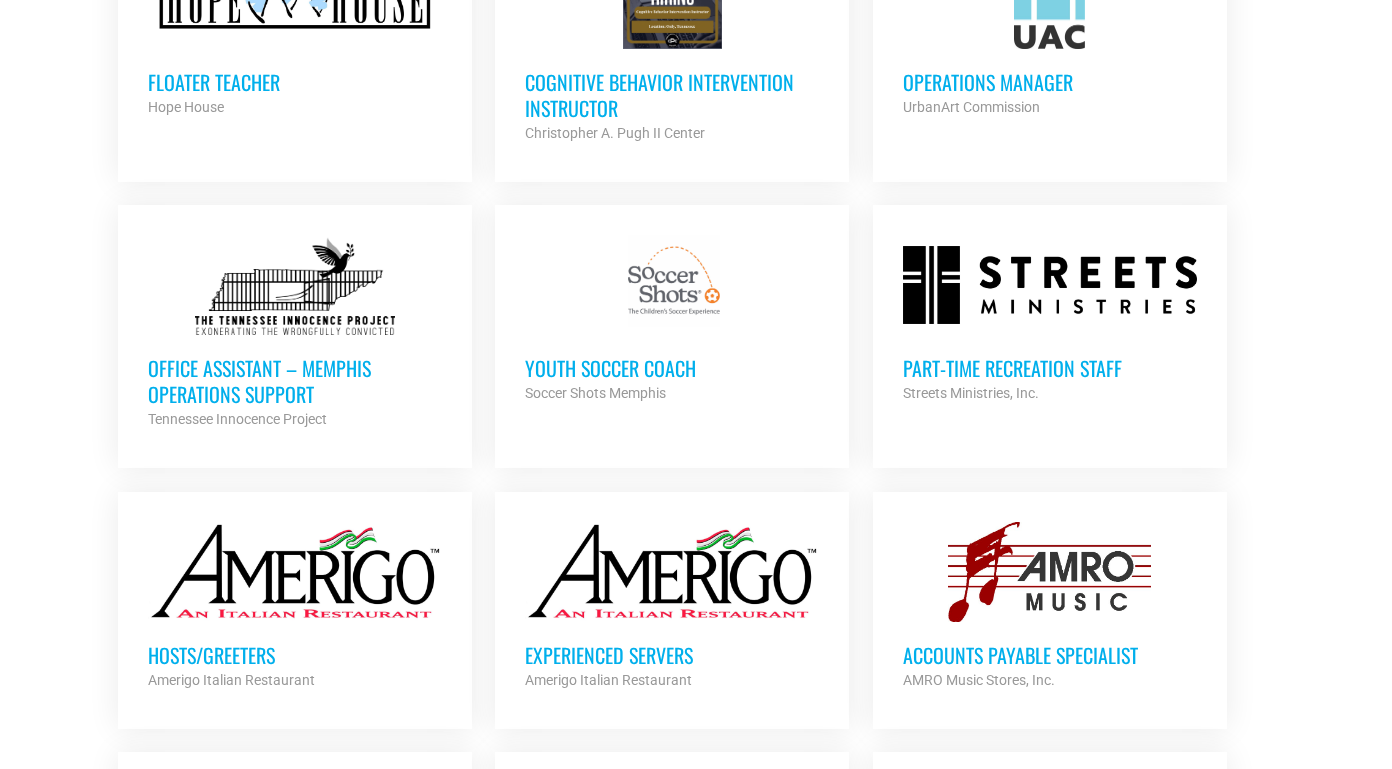 scroll, scrollTop: 5692, scrollLeft: 0, axis: vertical 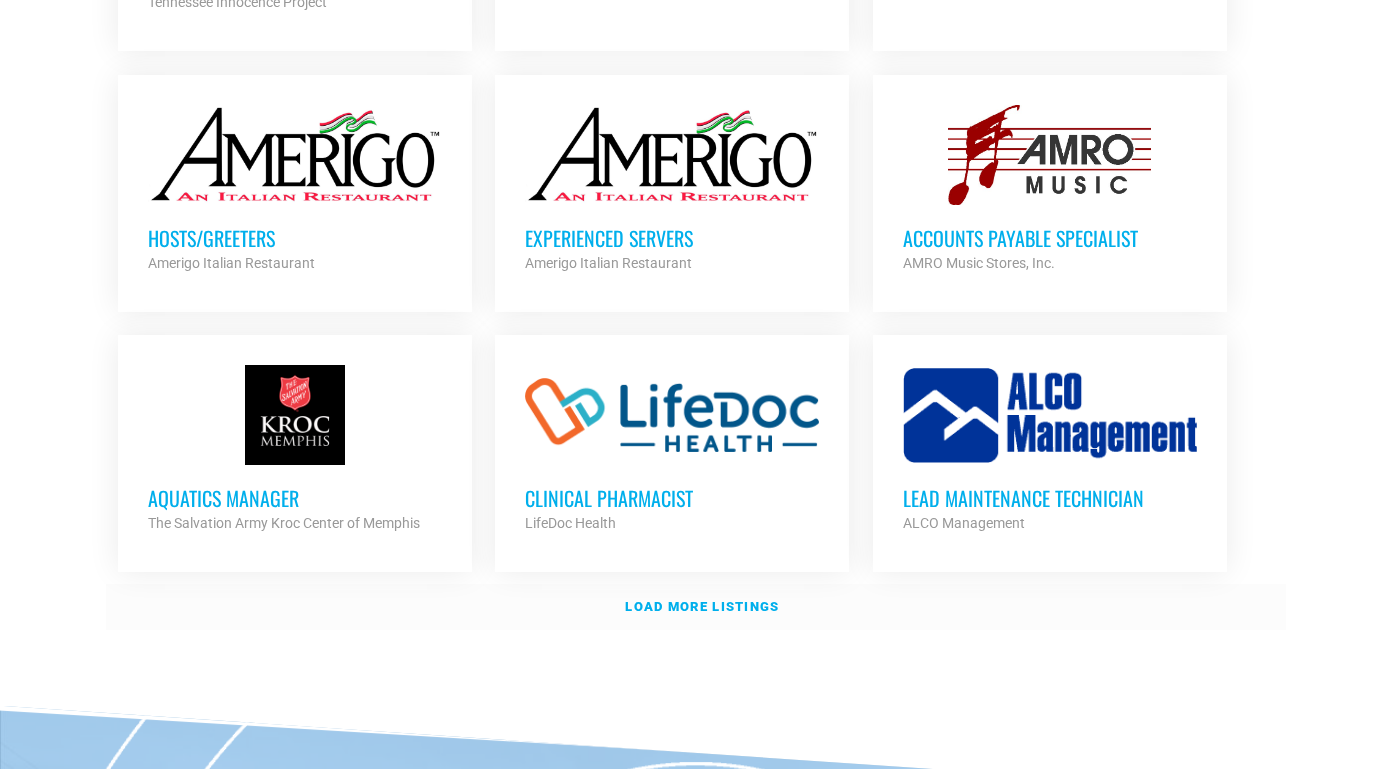 click on "Load more listings" at bounding box center (702, 606) 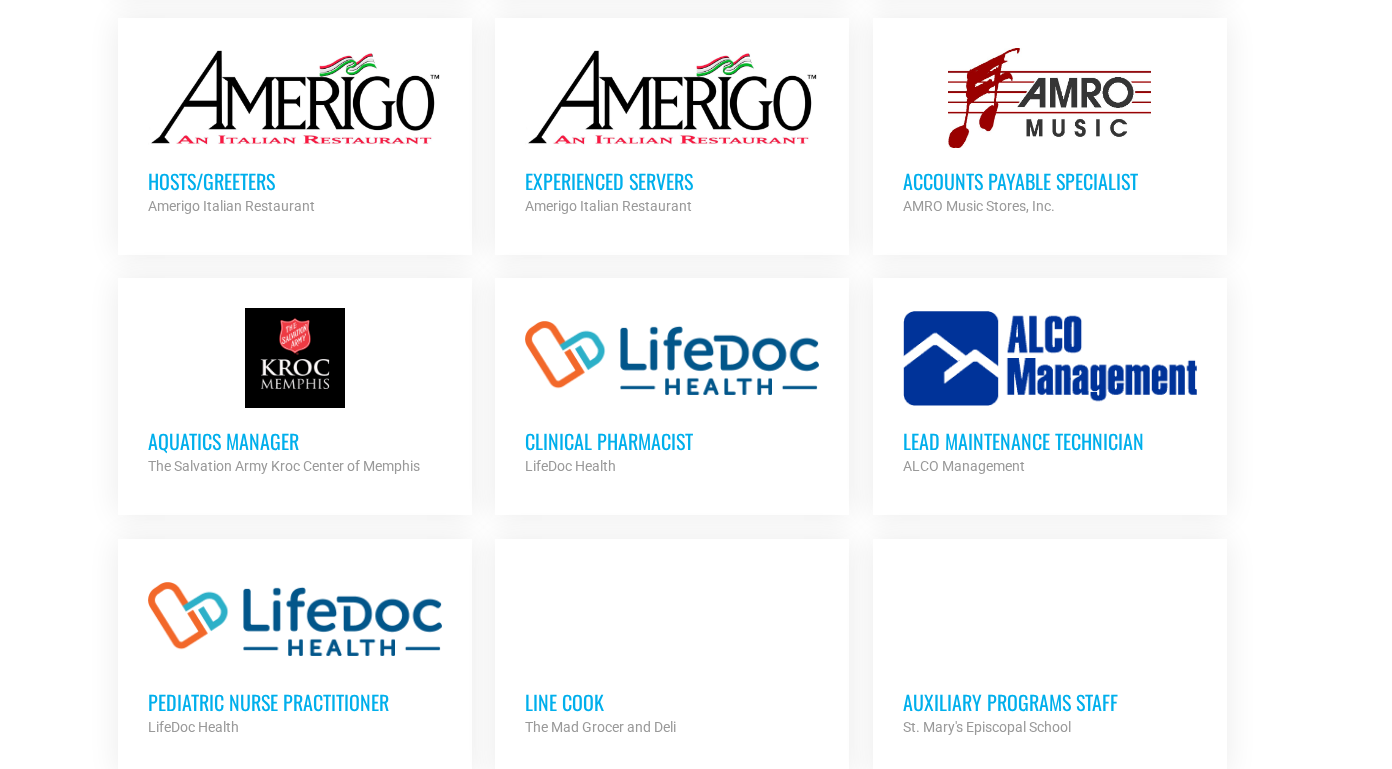 scroll, scrollTop: 6155, scrollLeft: 0, axis: vertical 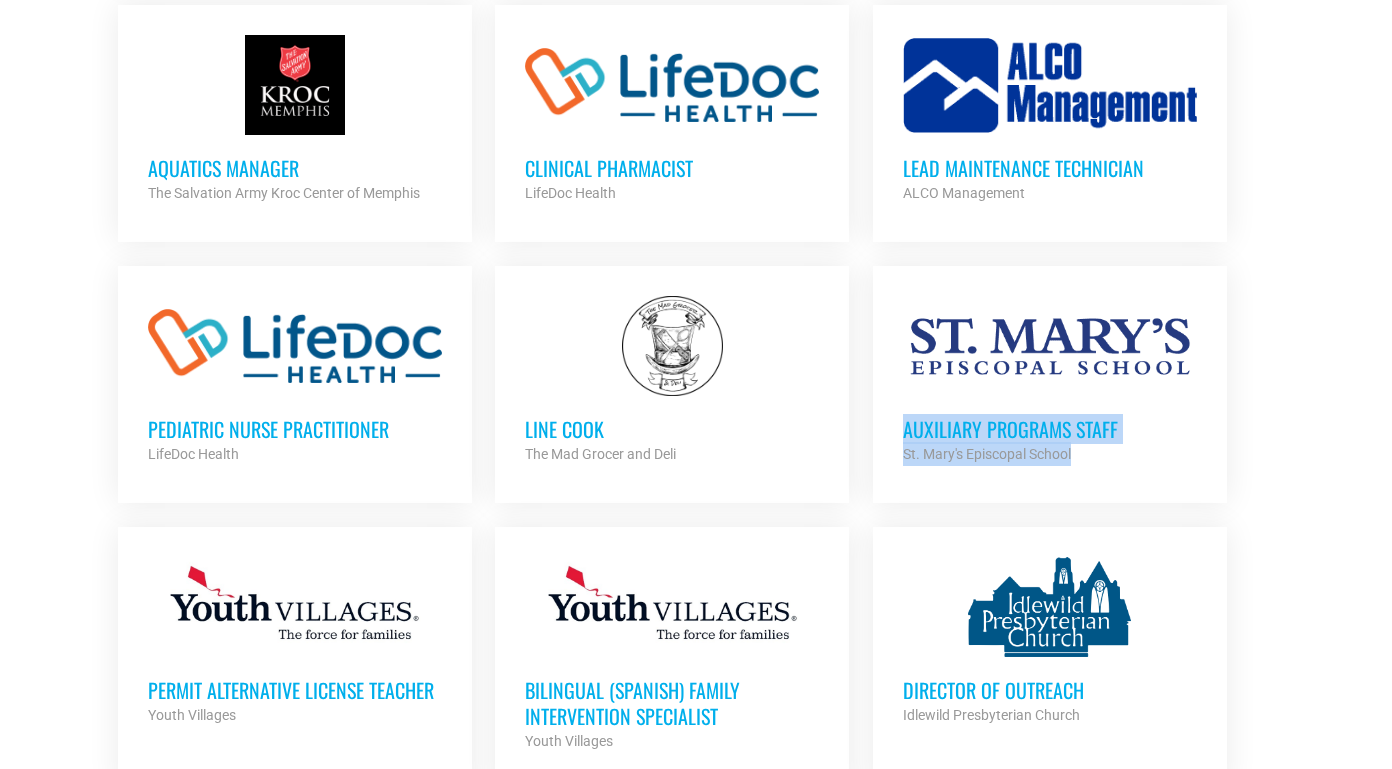 click on "Rhodes Express and Student Services Manager
Rhodes College
Partner Org
Full Time
NOW Program Intern
Oasis of Hope
Partner Org
Part Time
Budtender
Ounce of Hope Aquaponic Cannabis Dispensary & Farm
Partner Org
Full Time
Development Assistant
Memphis Library Foundation
Partner Org
Full Time
Education and Outreach Manager
Metal Museum
Partner Org
Full Time" at bounding box center [696, -1683] 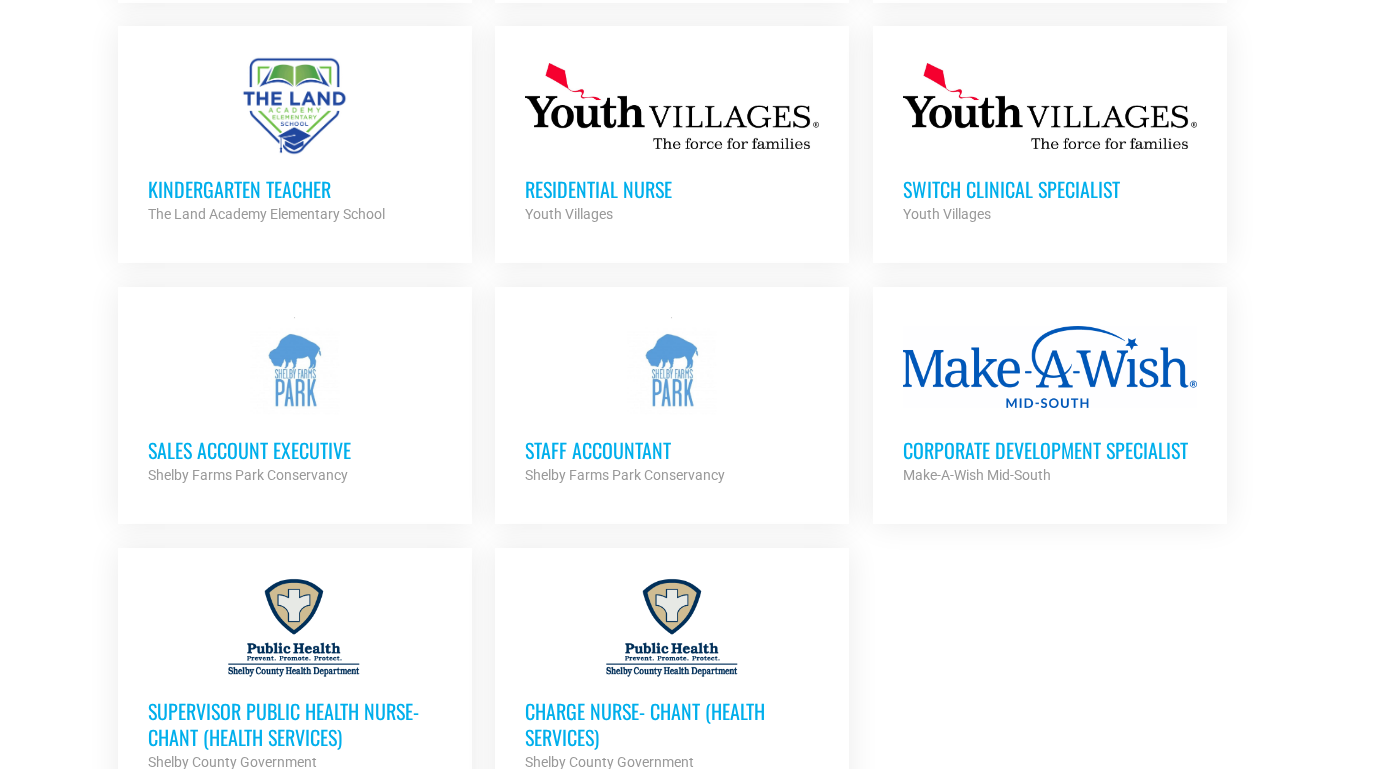 scroll, scrollTop: 7790, scrollLeft: 0, axis: vertical 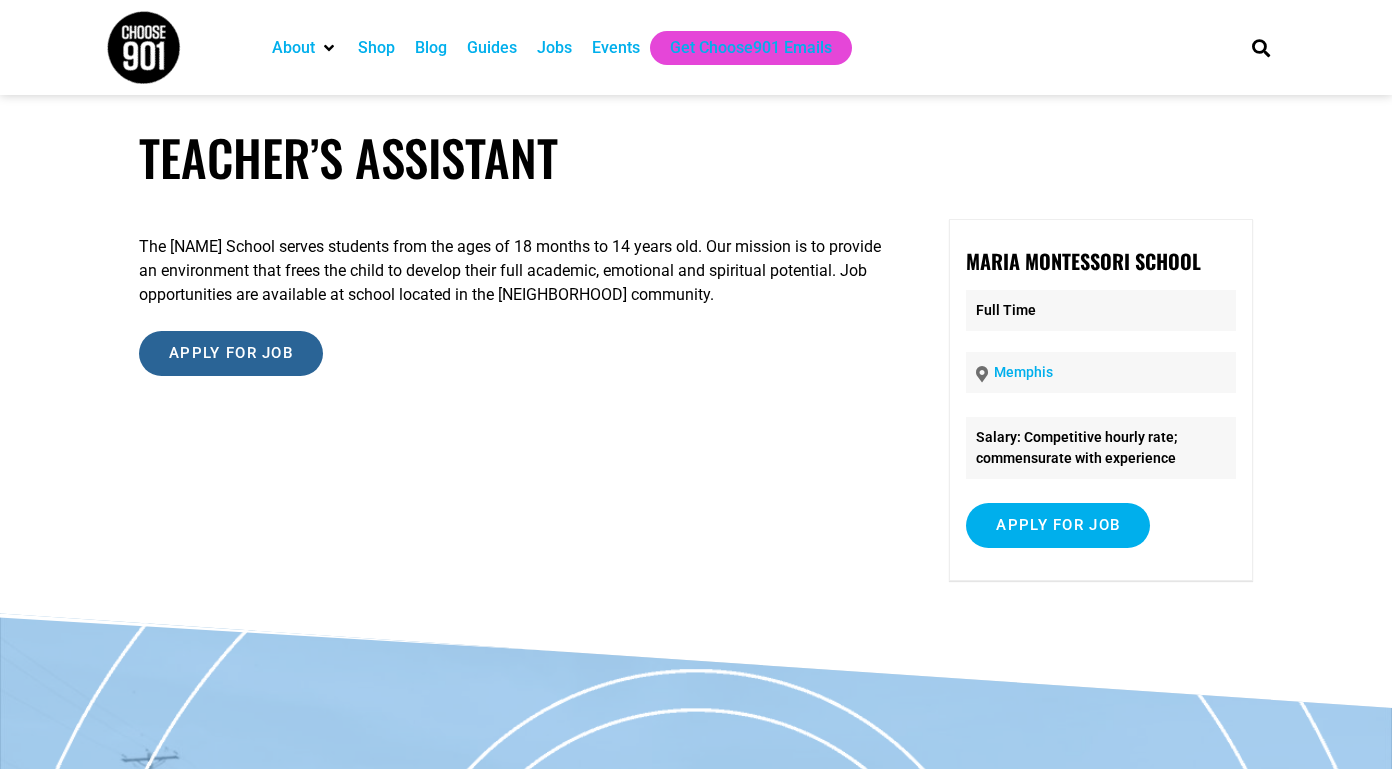click on "Apply for job" at bounding box center [231, 353] 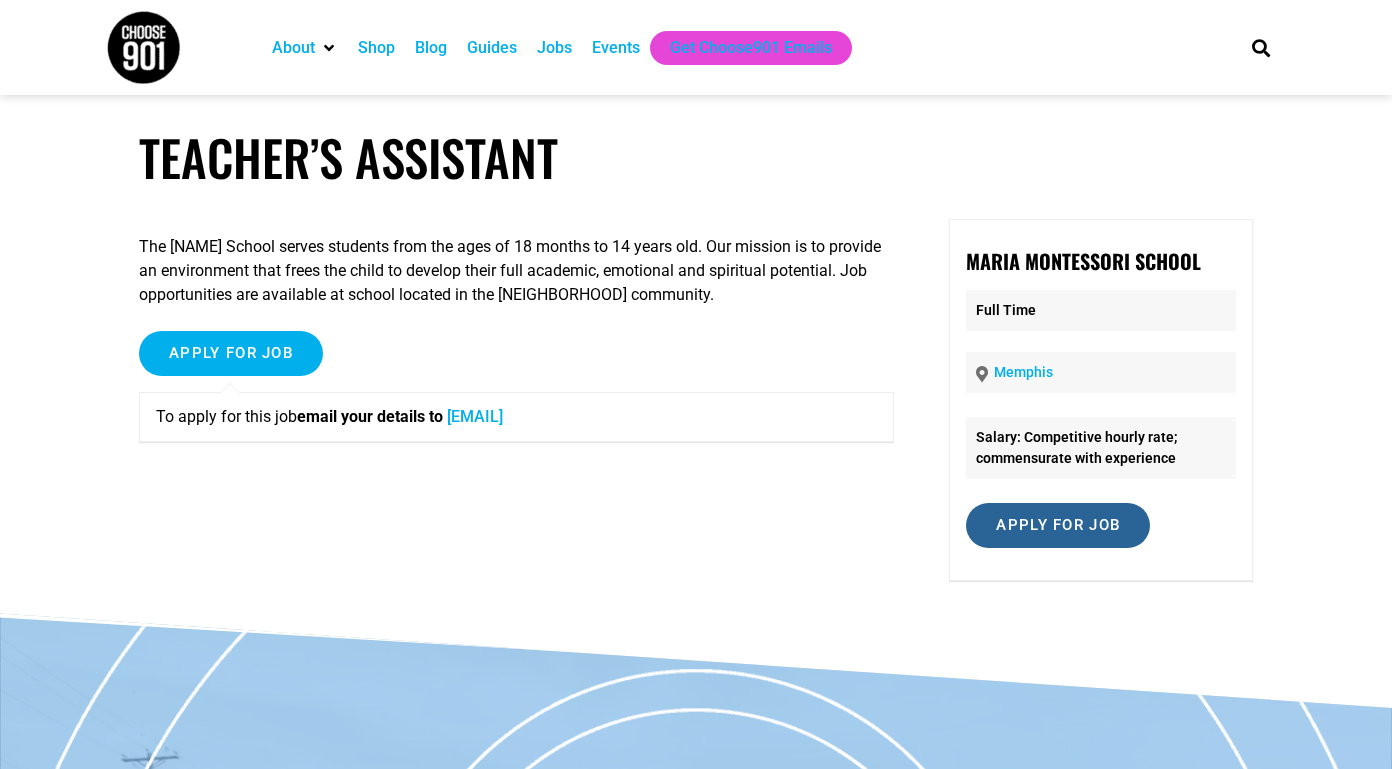 click on "Apply for job" at bounding box center [1058, 525] 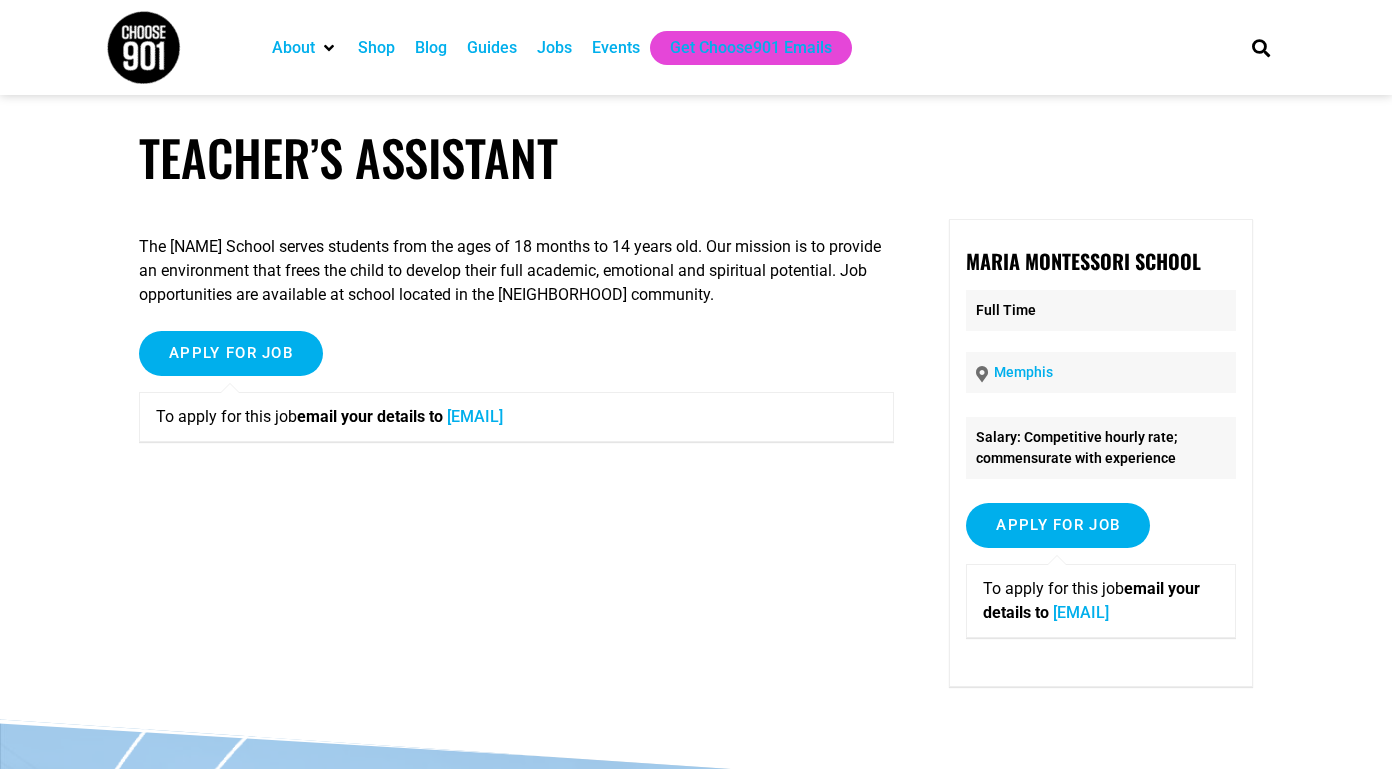 drag, startPoint x: 743, startPoint y: 421, endPoint x: 463, endPoint y: 422, distance: 280.0018 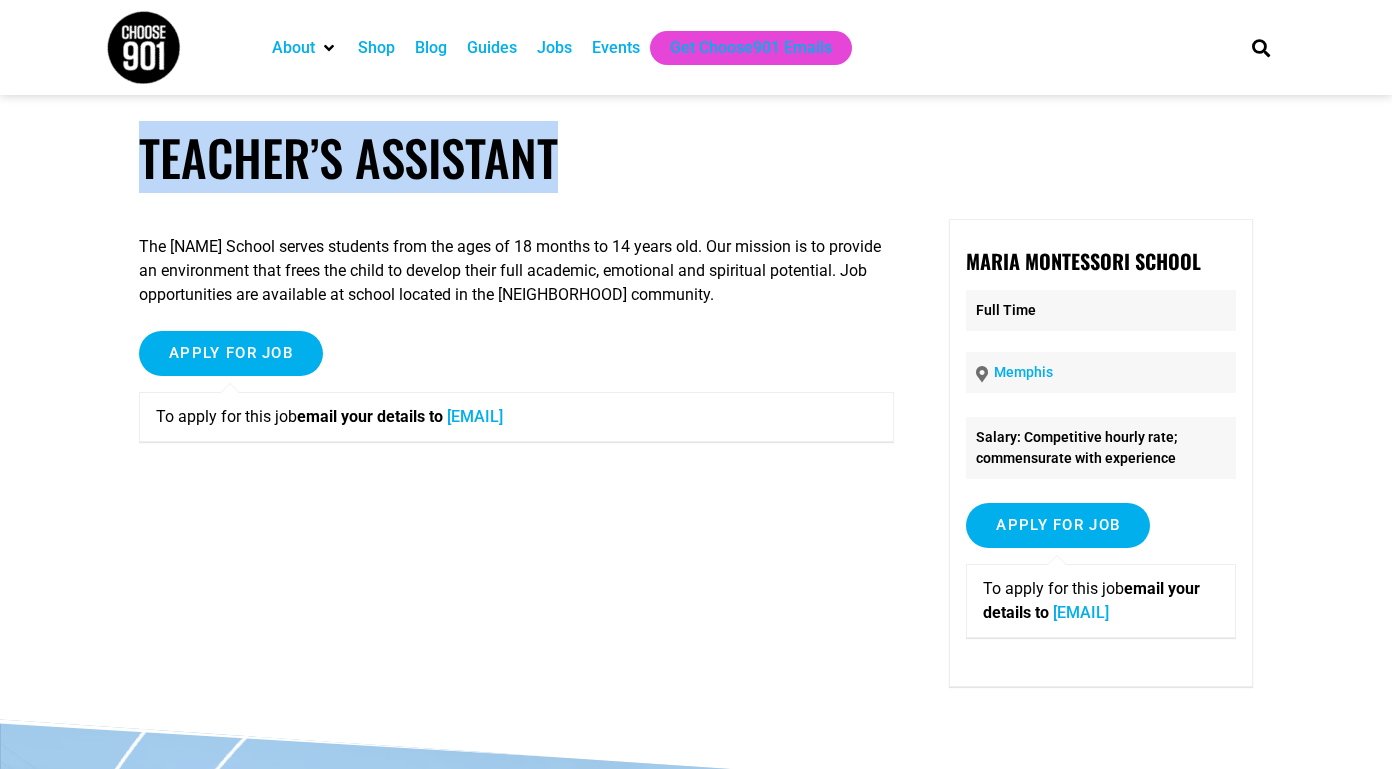 drag, startPoint x: 609, startPoint y: 166, endPoint x: 143, endPoint y: 159, distance: 466.05258 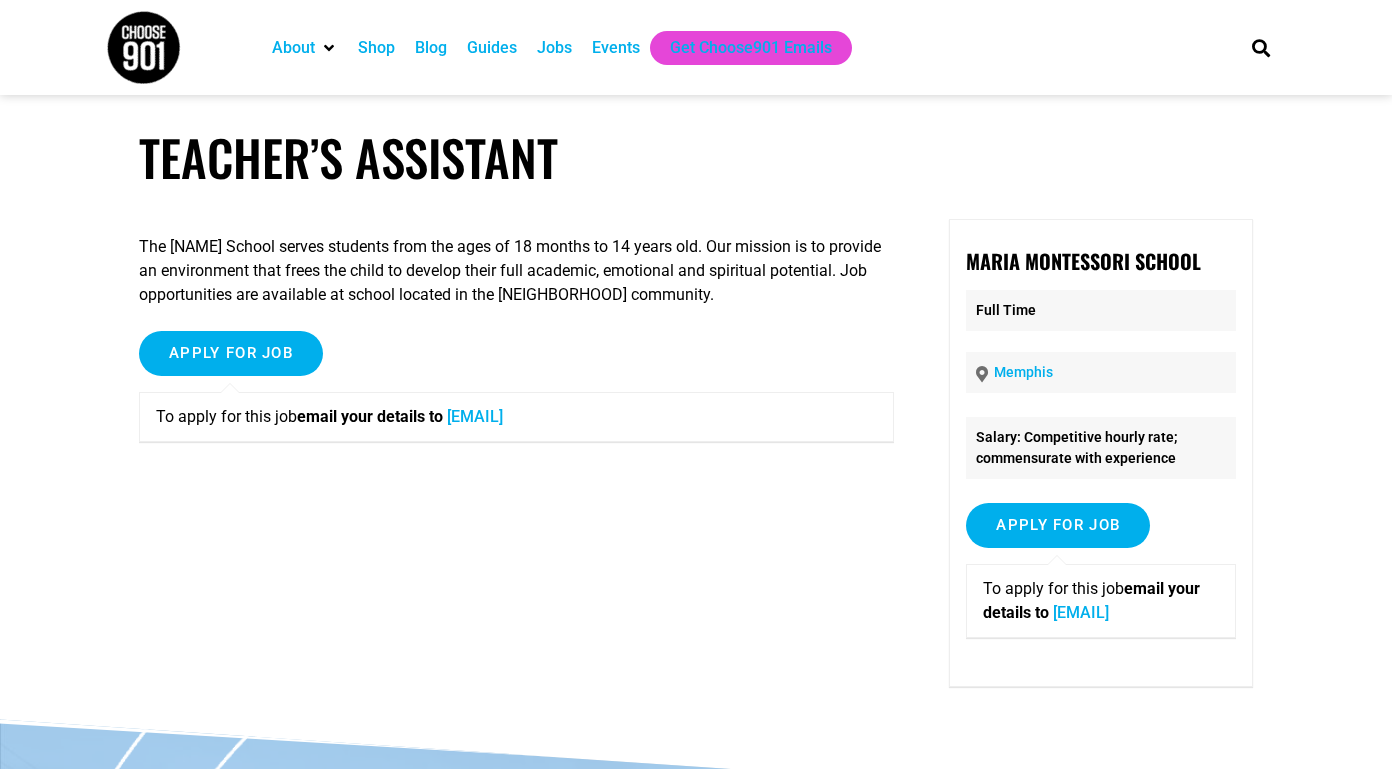 click on "The Maria Montessori School serves students from the ages of 18 months to 14 years old. Our mission is to provide an environment that frees the child to develop their full academic, emotional and spiritual potential. Job opportunities are available at school located in the Harbor Town community." at bounding box center (516, 271) 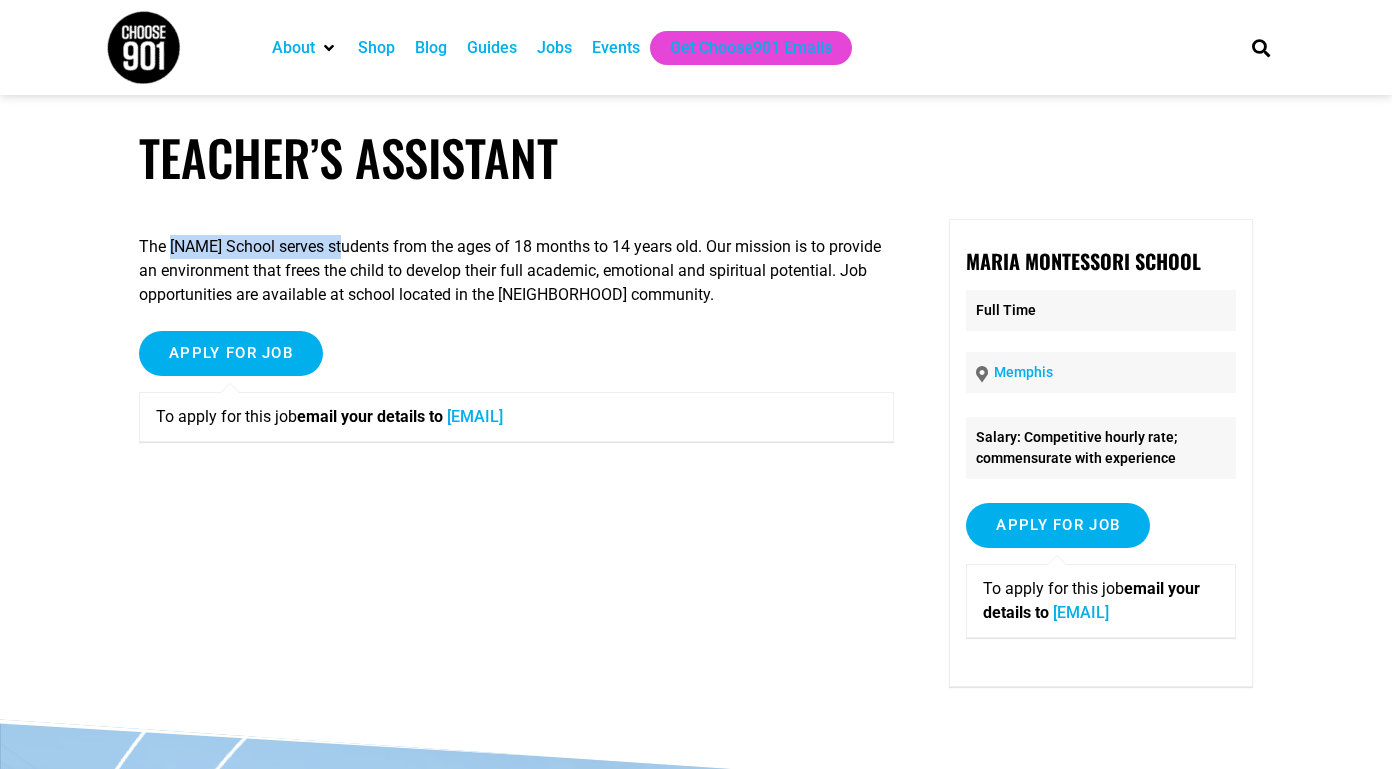 drag, startPoint x: 350, startPoint y: 249, endPoint x: 177, endPoint y: 251, distance: 173.01157 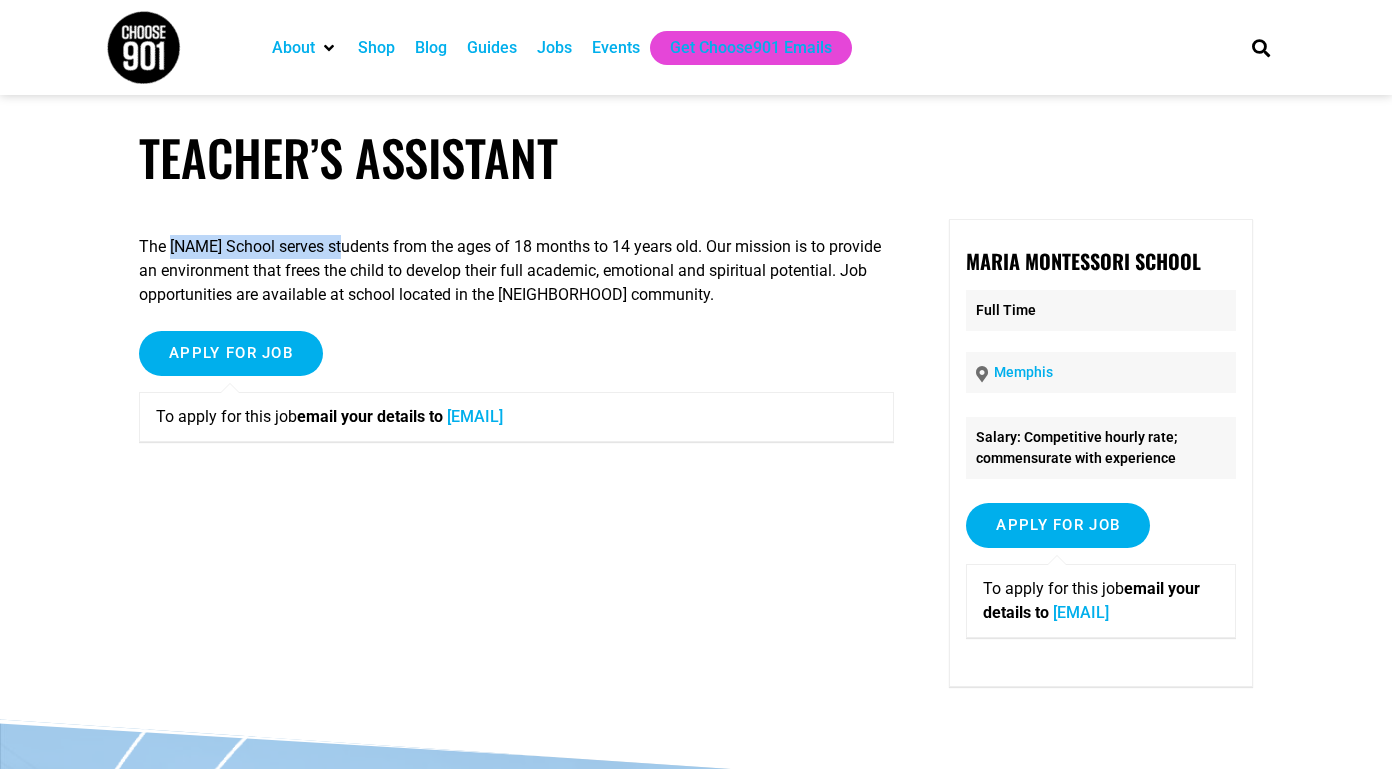 copy on "Maria Montessori School" 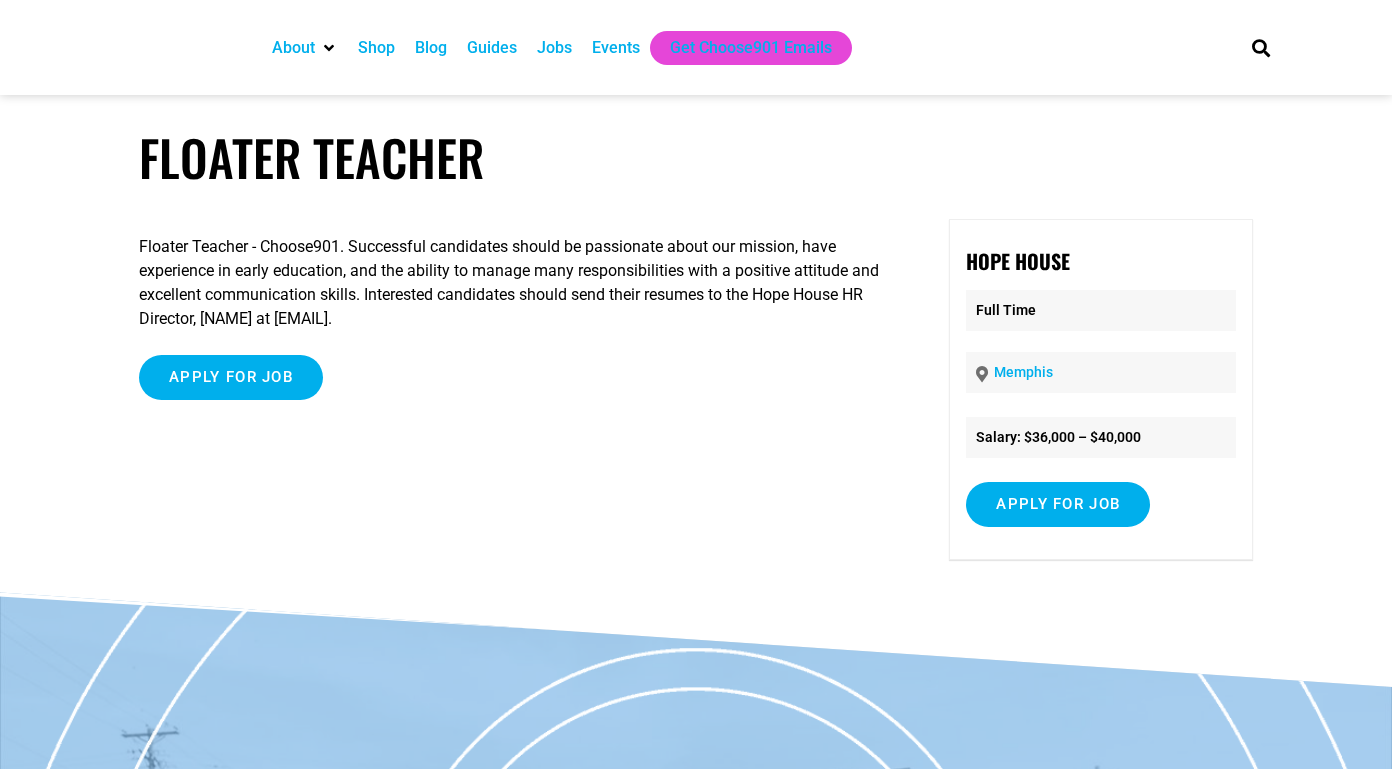 scroll, scrollTop: 0, scrollLeft: 0, axis: both 